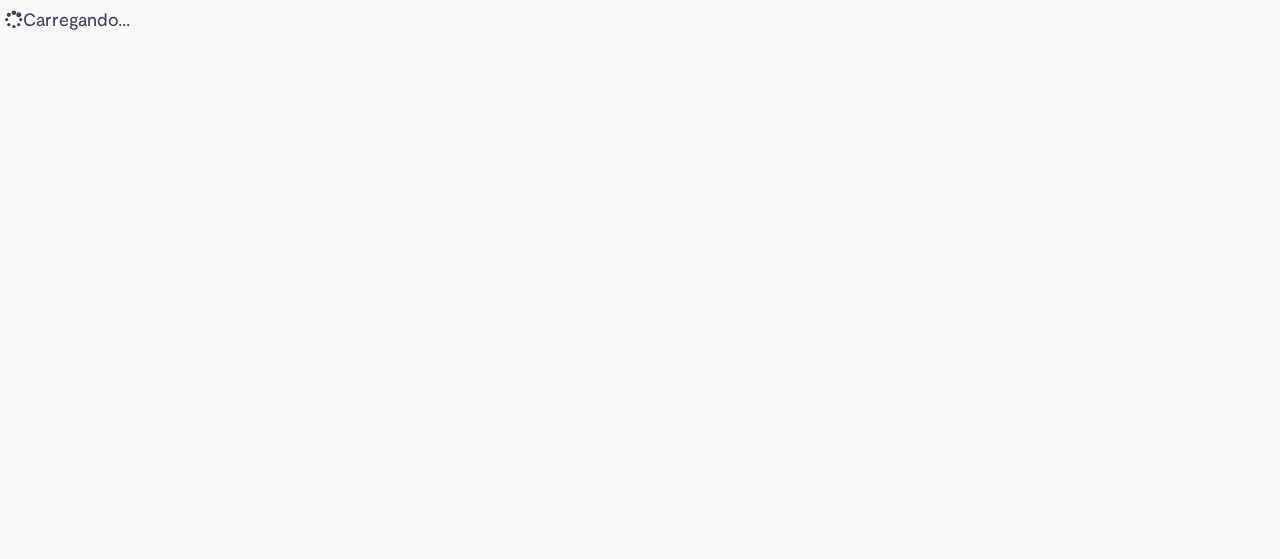 scroll, scrollTop: 0, scrollLeft: 0, axis: both 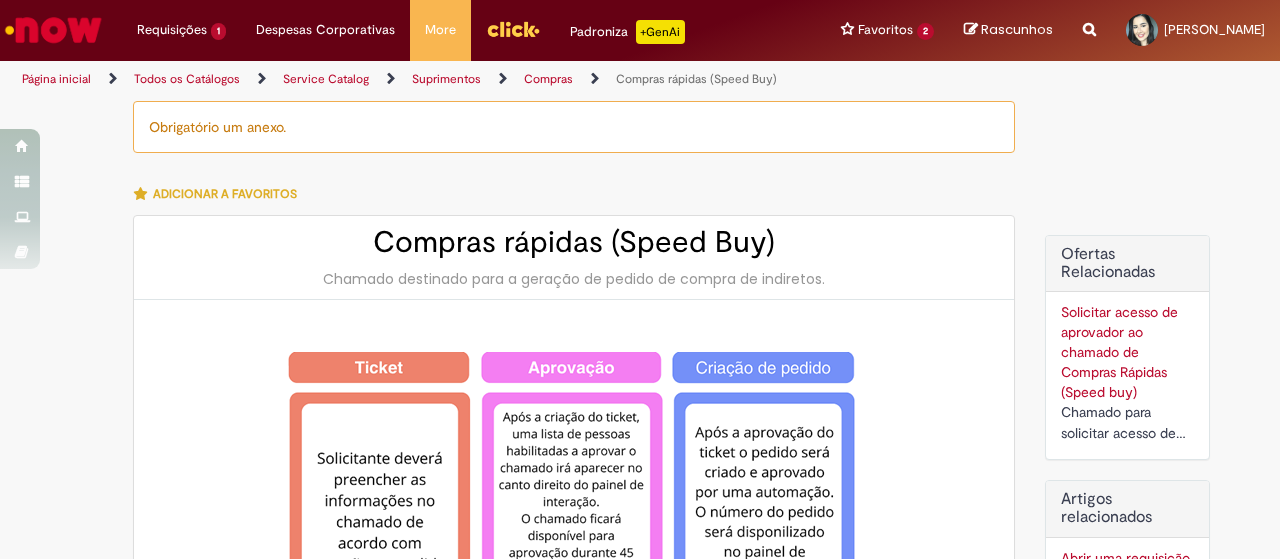 type on "********" 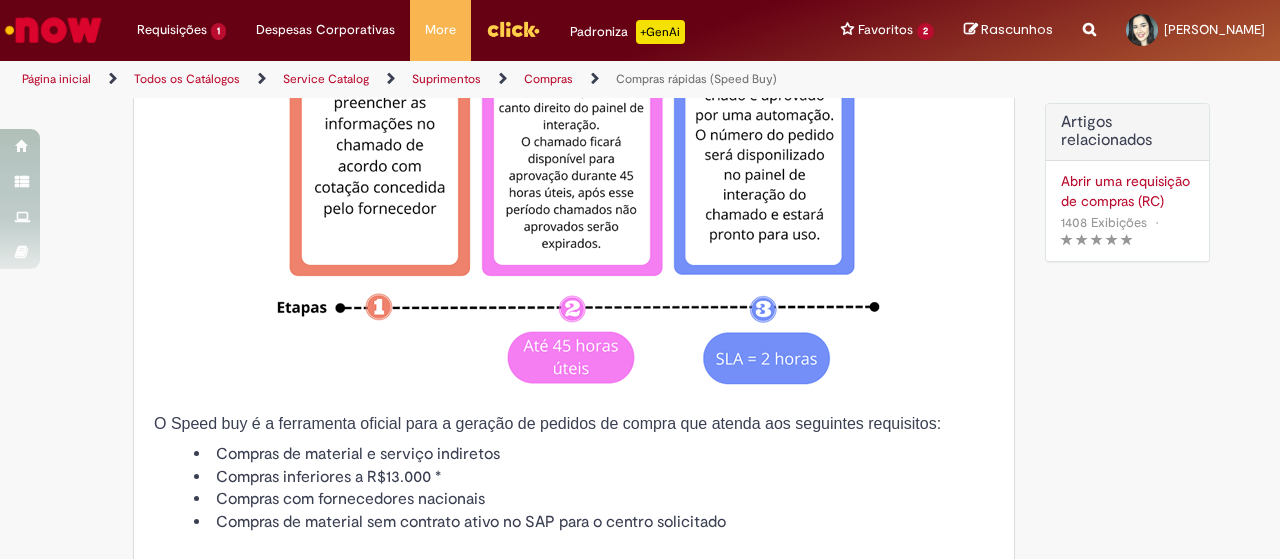 type on "**********" 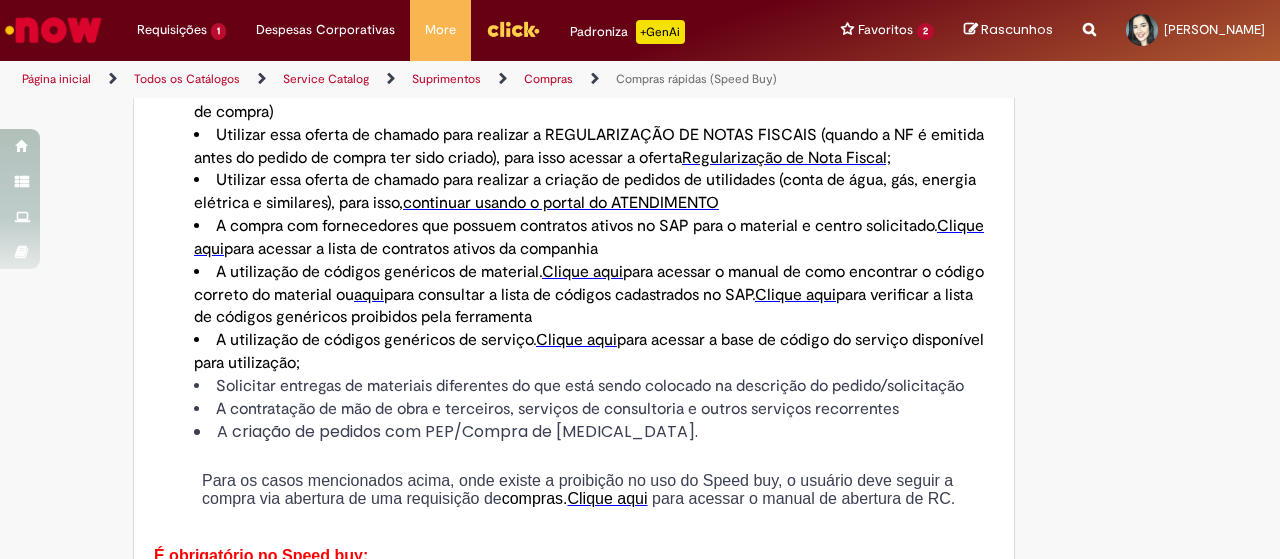 scroll, scrollTop: 1600, scrollLeft: 0, axis: vertical 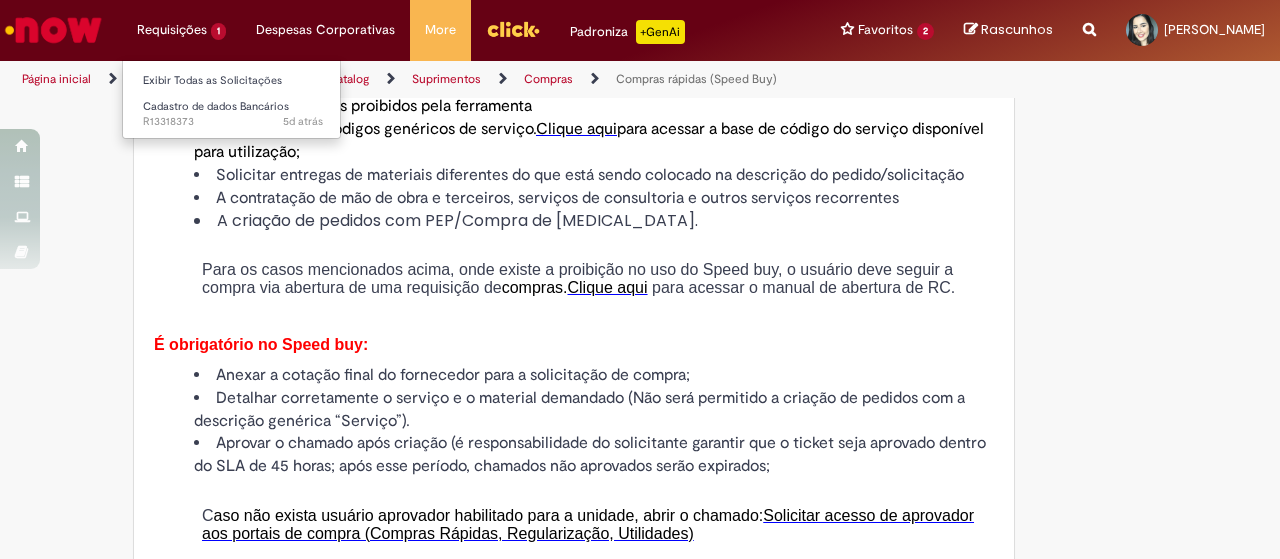 click on "Exibir Todas as Solicitações" at bounding box center [233, 79] 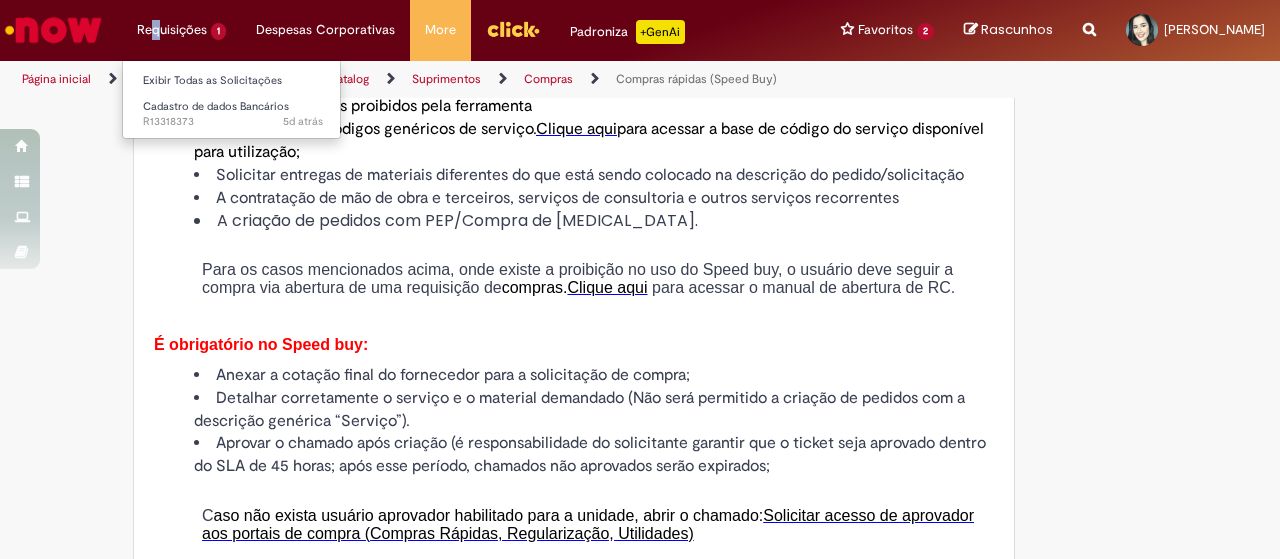 click on "Requisições   1
Exibir Todas as Solicitações
Cadastro de dados Bancários
5d atrás 5 dias atrás  R13318373" at bounding box center (181, 30) 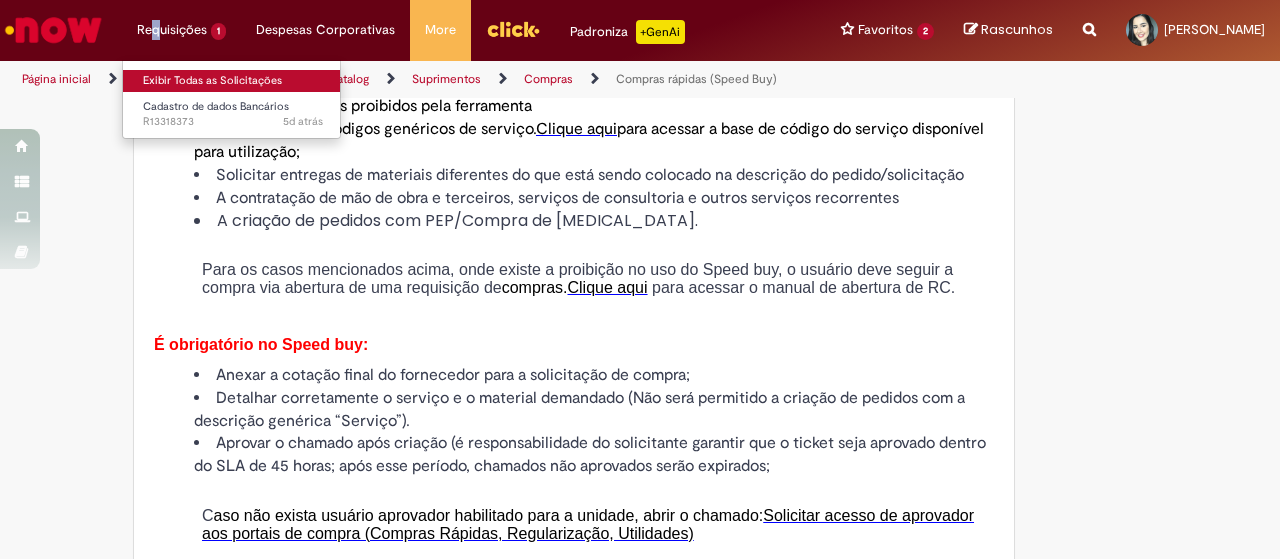 click on "Exibir Todas as Solicitações" at bounding box center (233, 81) 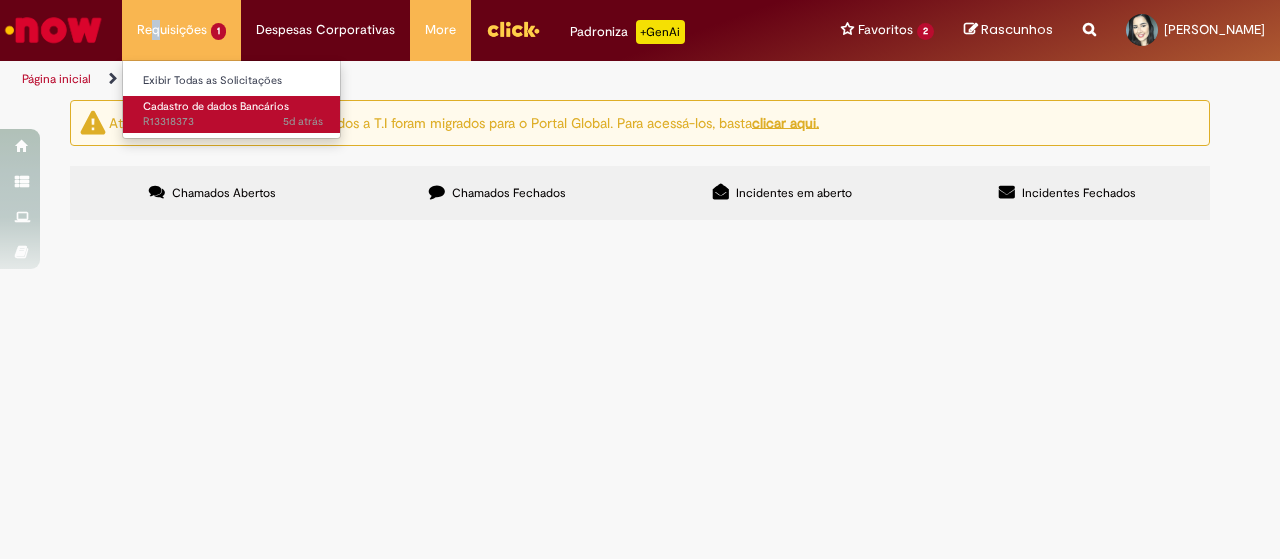 scroll, scrollTop: 0, scrollLeft: 0, axis: both 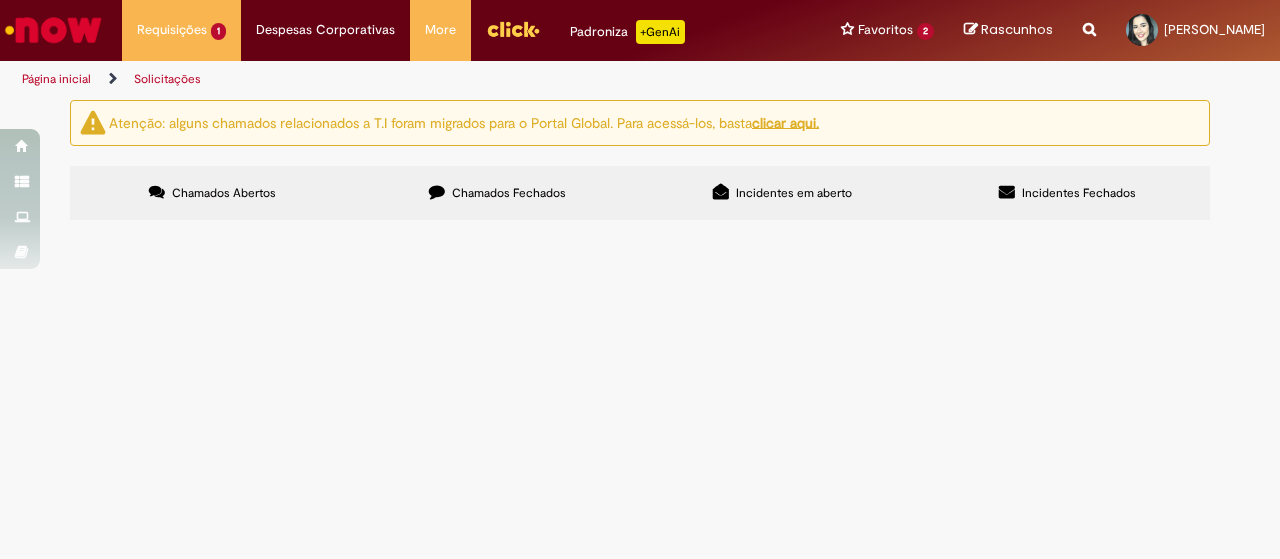 click on "Cadastro de dados bancários para reembolso" at bounding box center [0, 0] 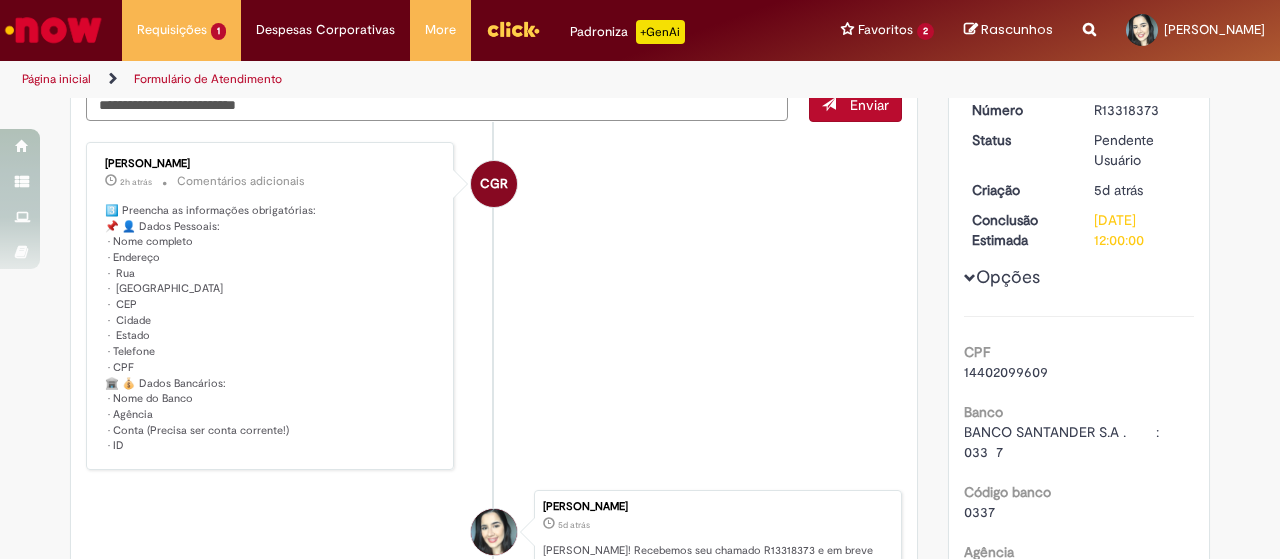 scroll, scrollTop: 154, scrollLeft: 0, axis: vertical 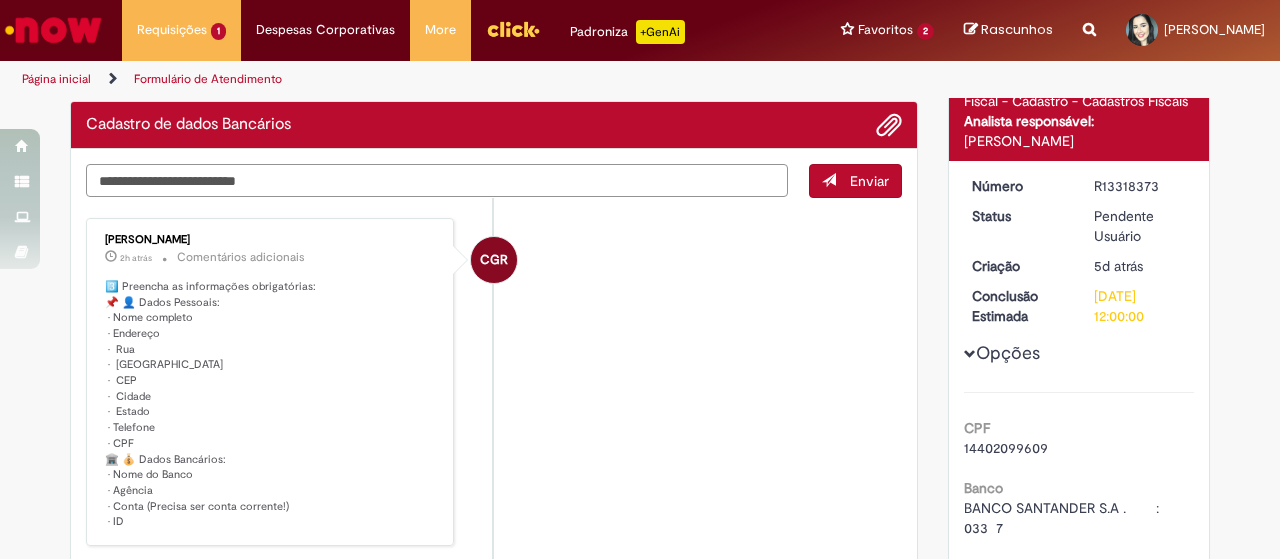 click at bounding box center (437, 180) 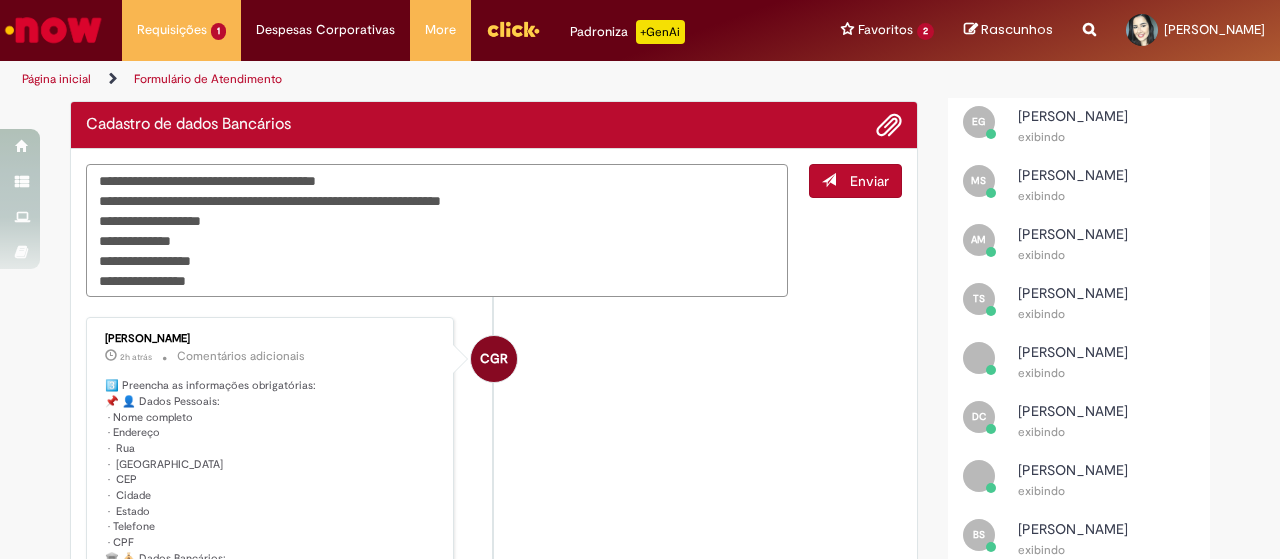 type on "**********" 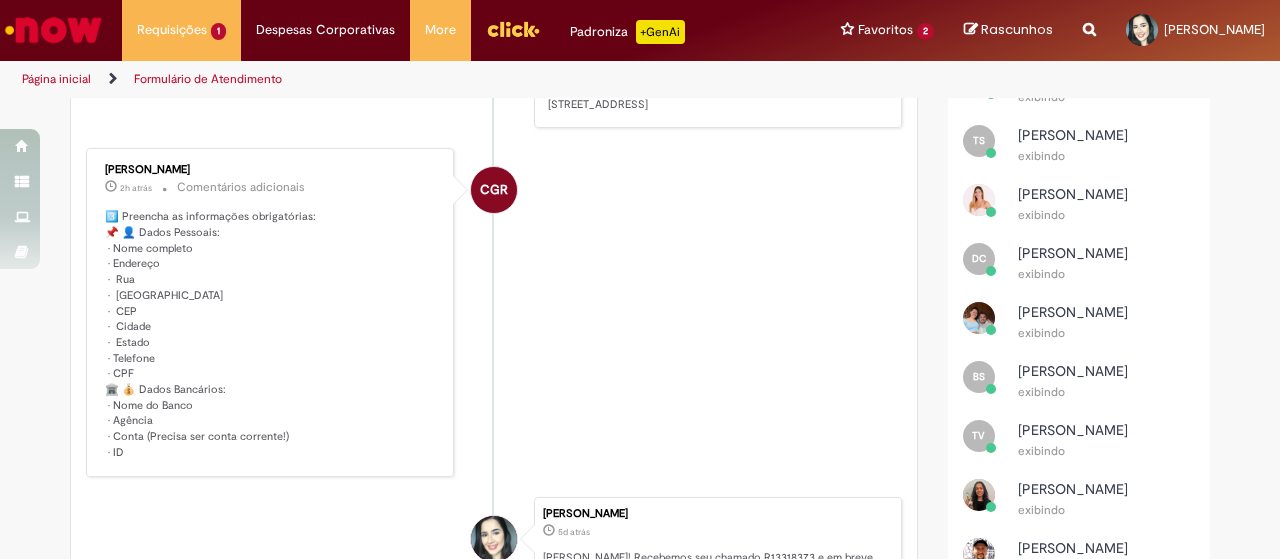 scroll, scrollTop: 314, scrollLeft: 0, axis: vertical 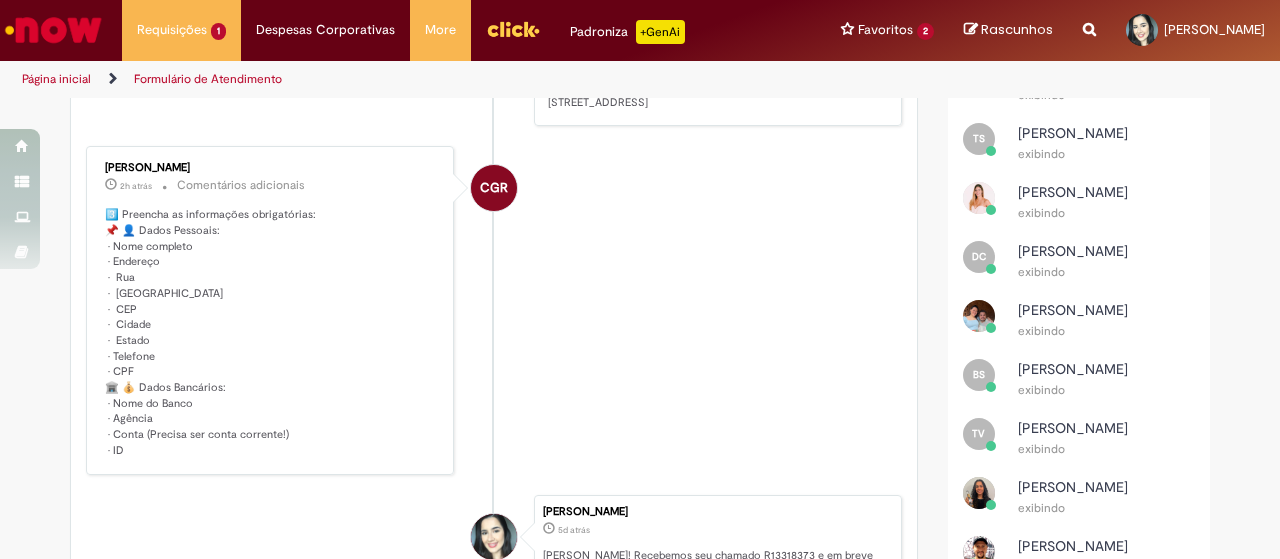 click on "Nome completo: [PERSON_NAME]: [PERSON_NAME][STREET_ADDRESS]" at bounding box center (714, 94) 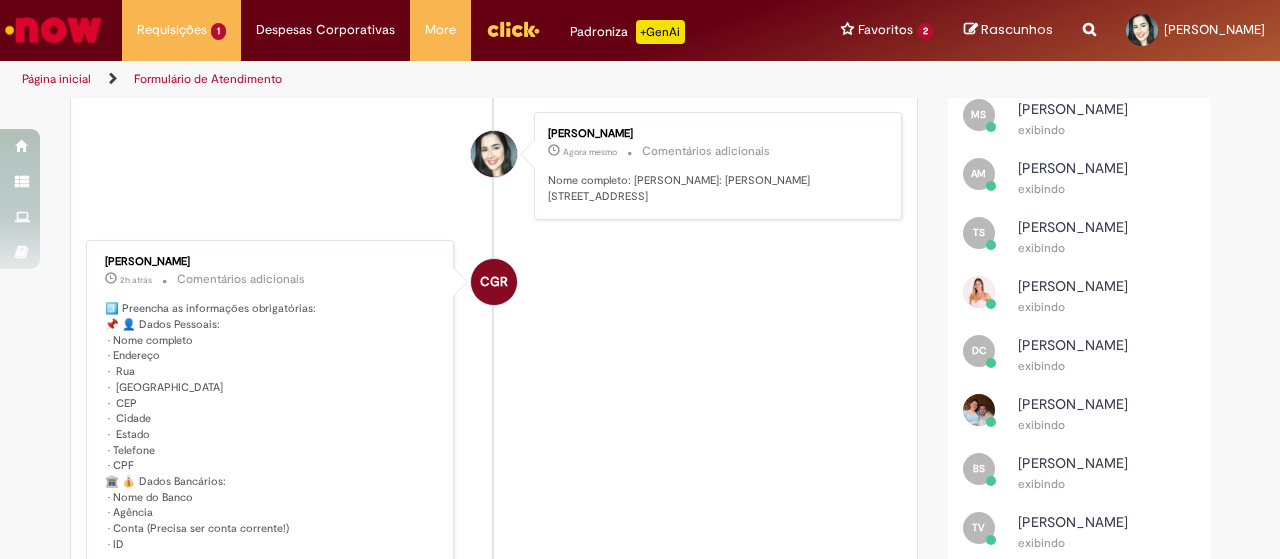 scroll, scrollTop: 114, scrollLeft: 0, axis: vertical 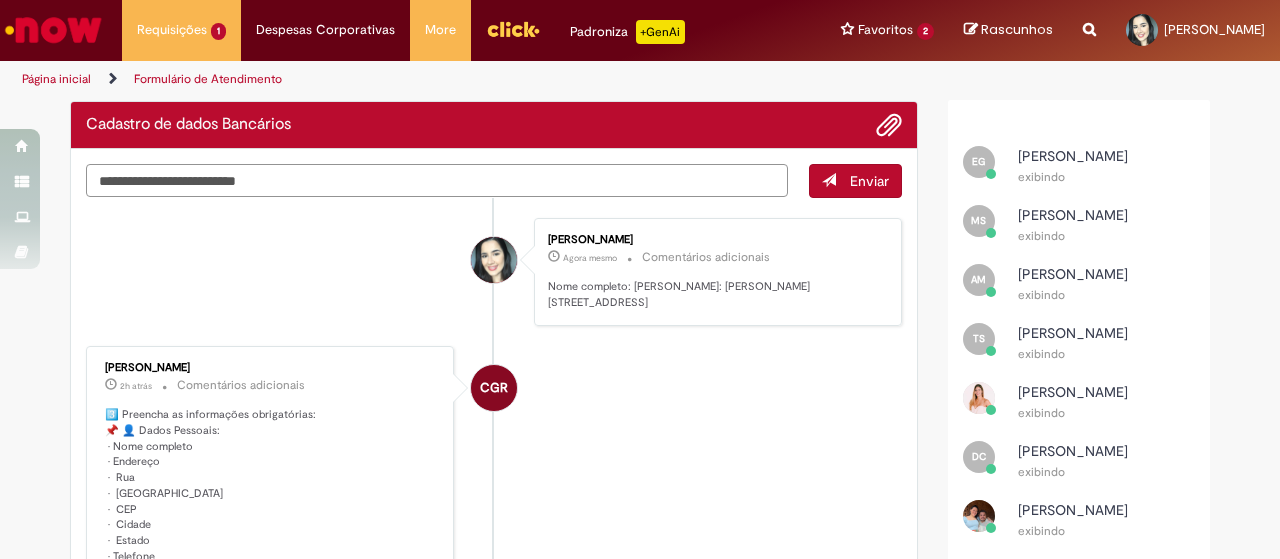 click at bounding box center (437, 180) 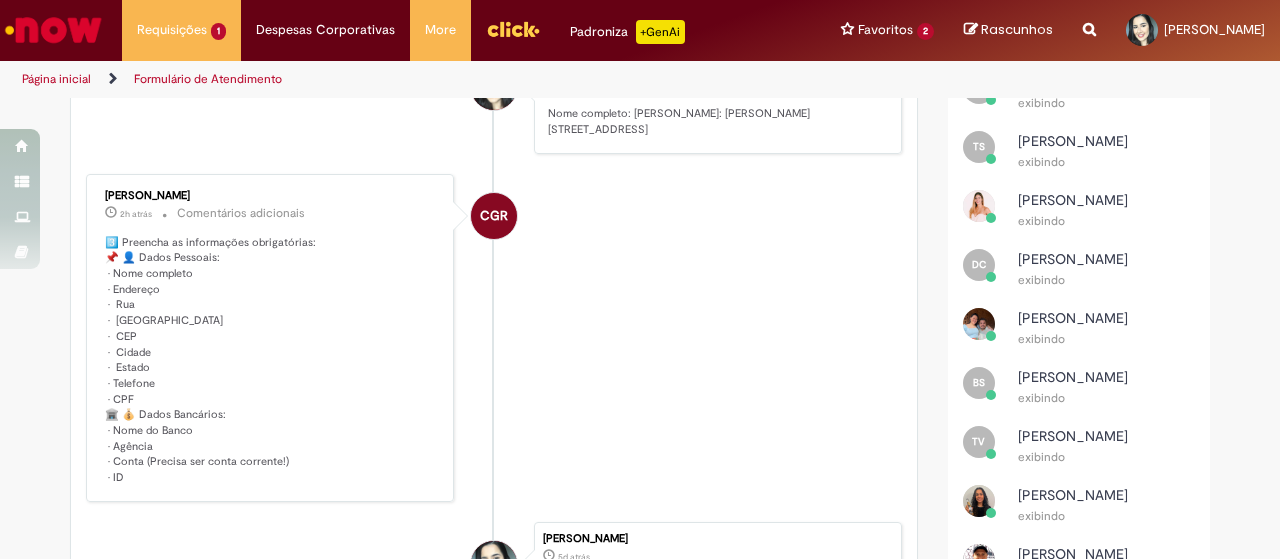 scroll, scrollTop: 200, scrollLeft: 0, axis: vertical 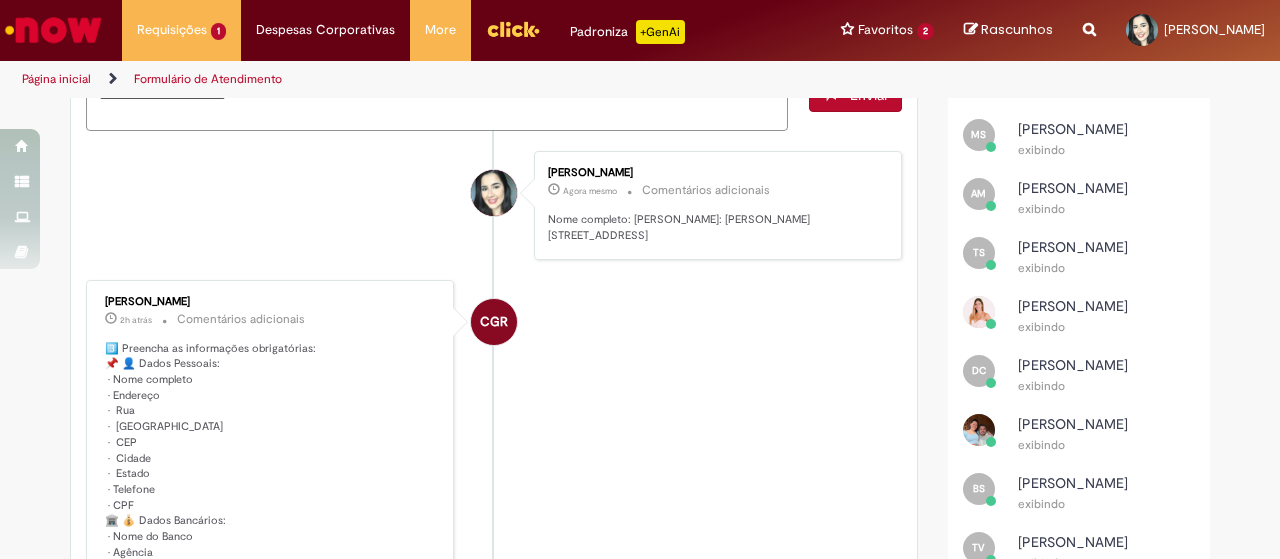 click on "**********" at bounding box center (494, 427) 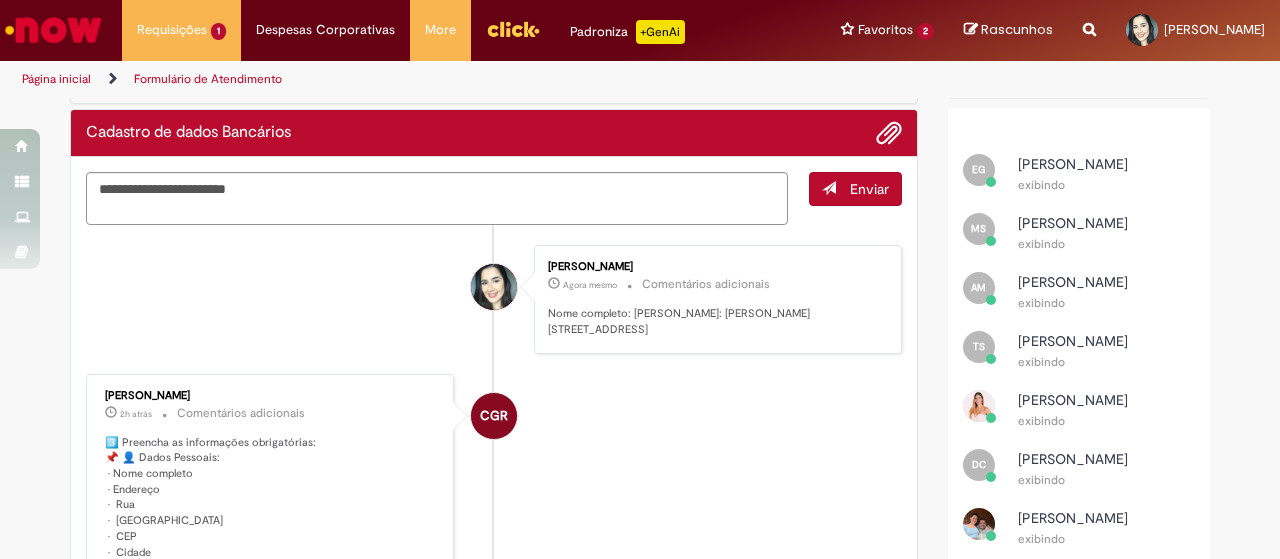 scroll, scrollTop: 100, scrollLeft: 0, axis: vertical 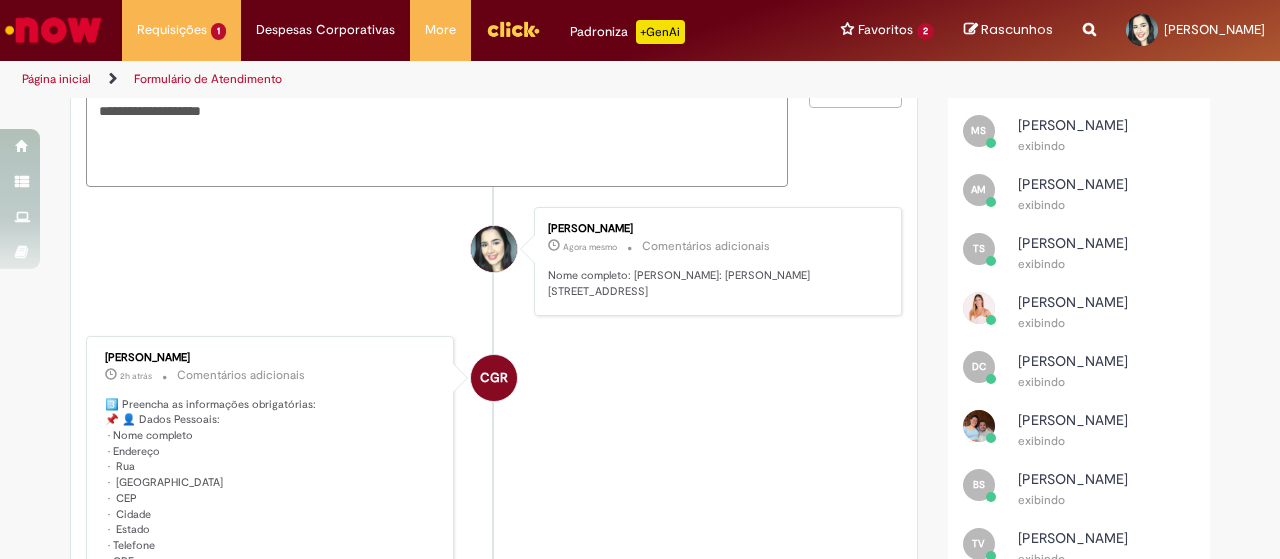 type on "**********" 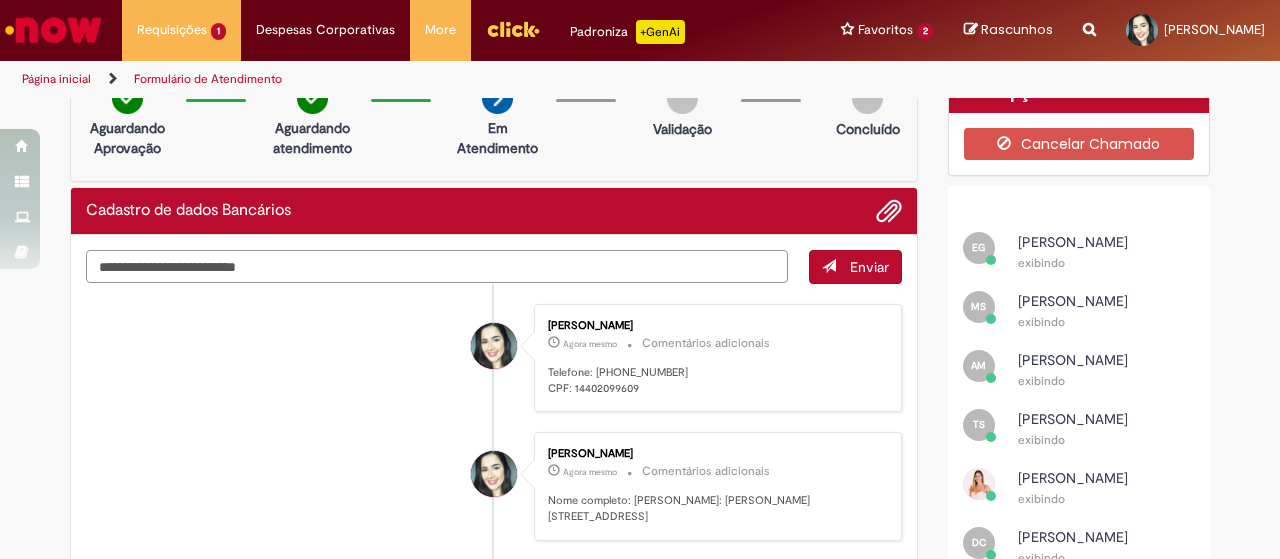 scroll, scrollTop: 4, scrollLeft: 0, axis: vertical 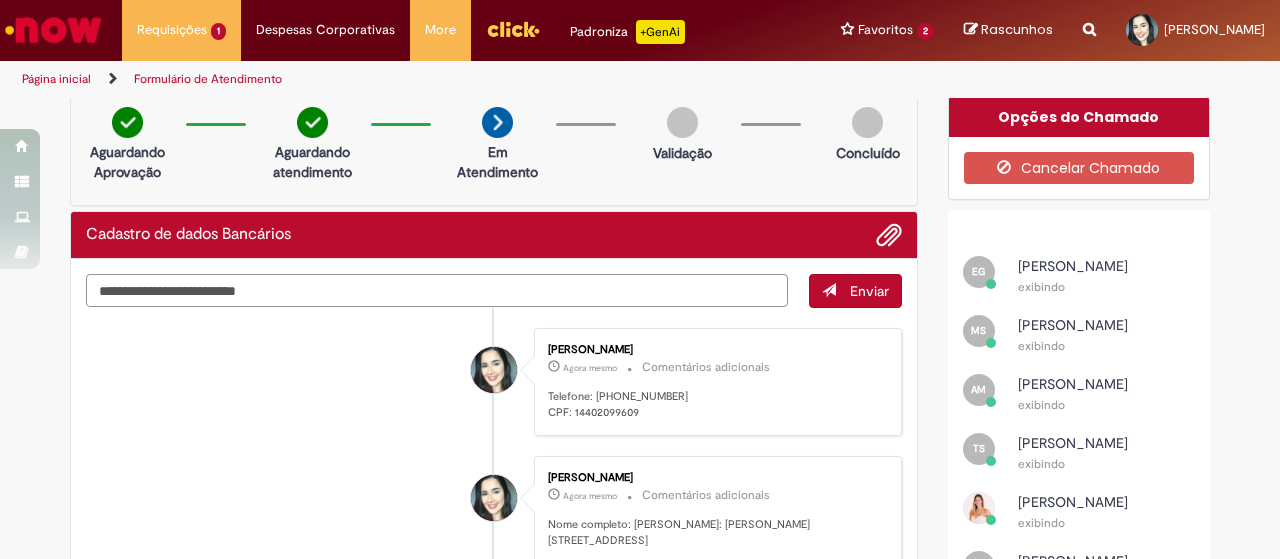 click at bounding box center [437, 290] 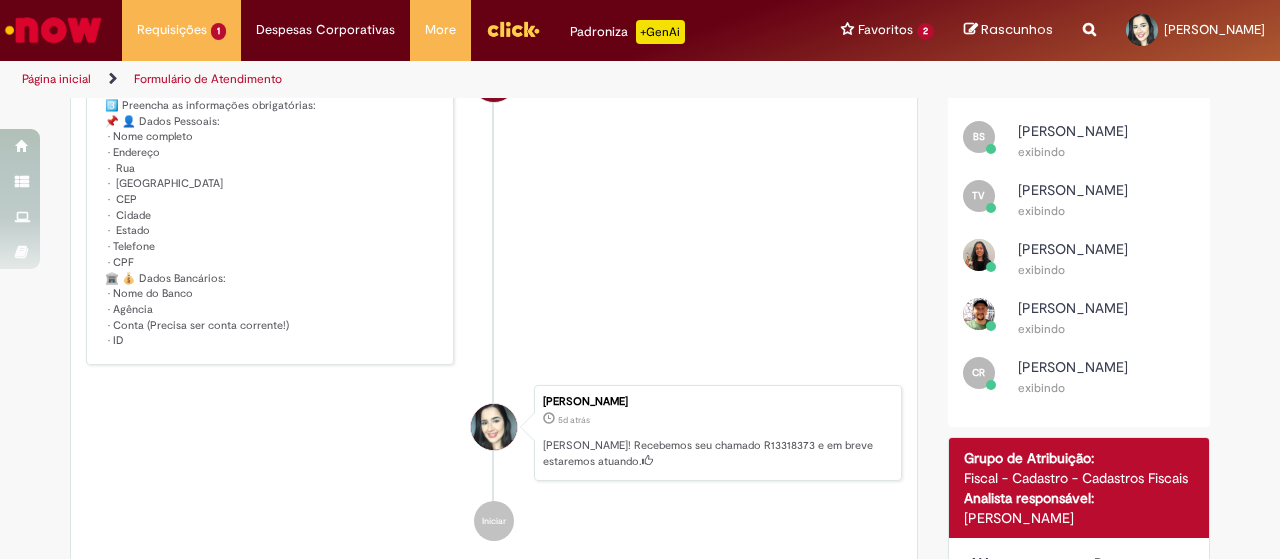 scroll, scrollTop: 704, scrollLeft: 0, axis: vertical 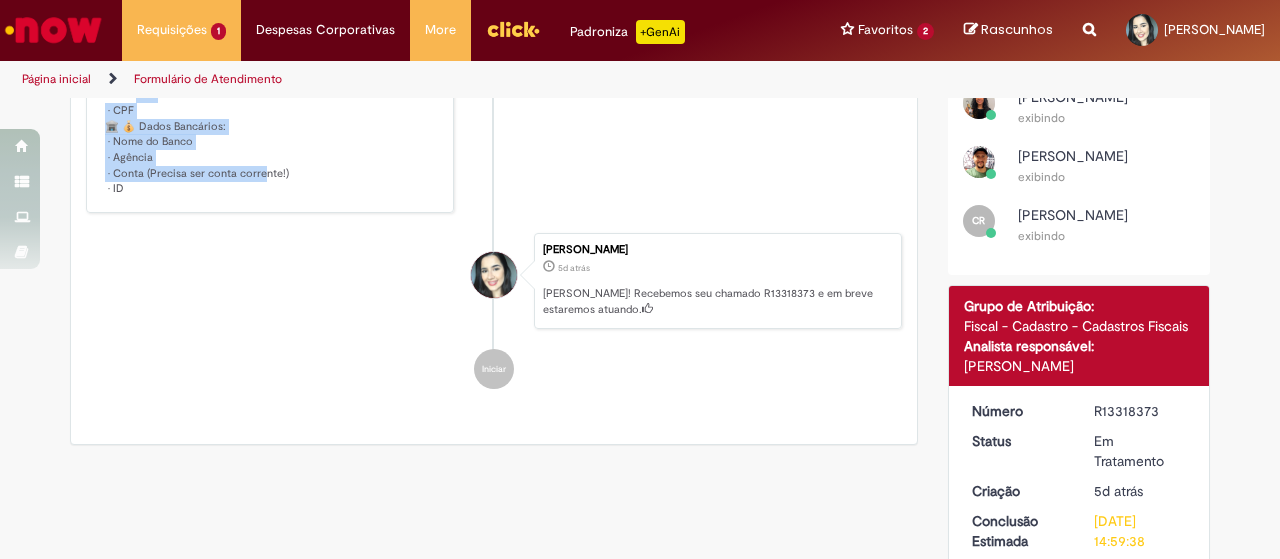 drag, startPoint x: 128, startPoint y: 259, endPoint x: 90, endPoint y: 191, distance: 77.89737 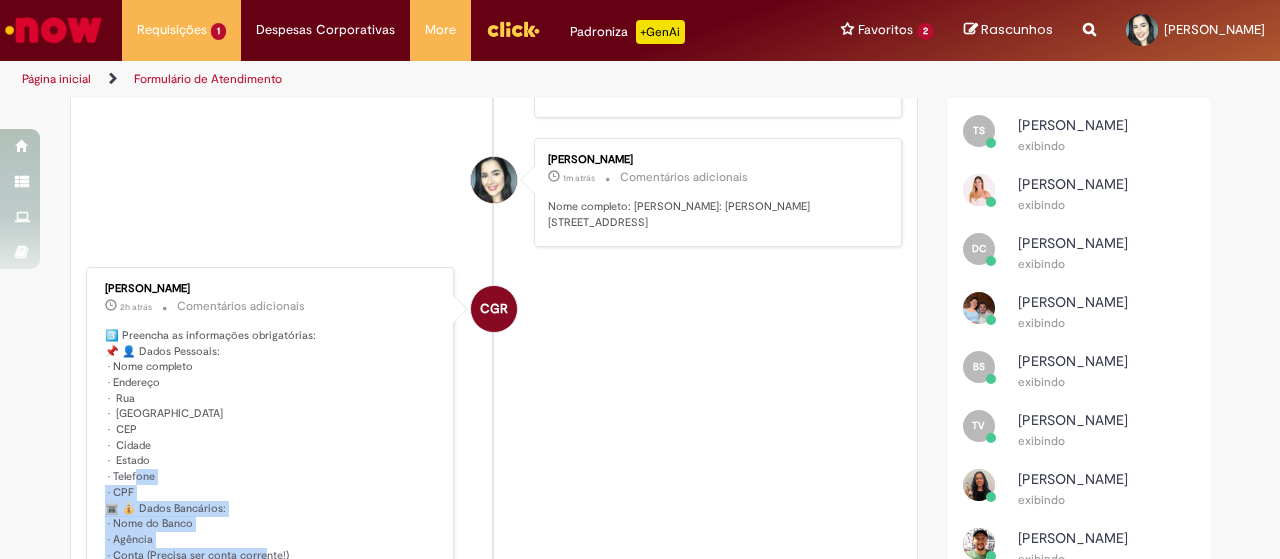 scroll, scrollTop: 4, scrollLeft: 0, axis: vertical 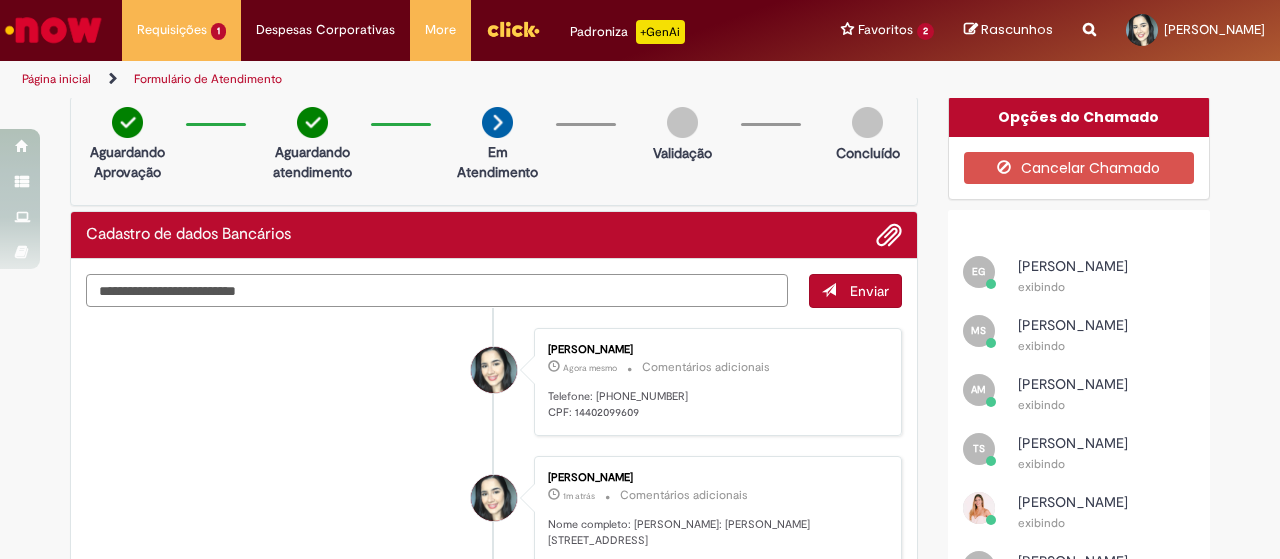 click at bounding box center [437, 290] 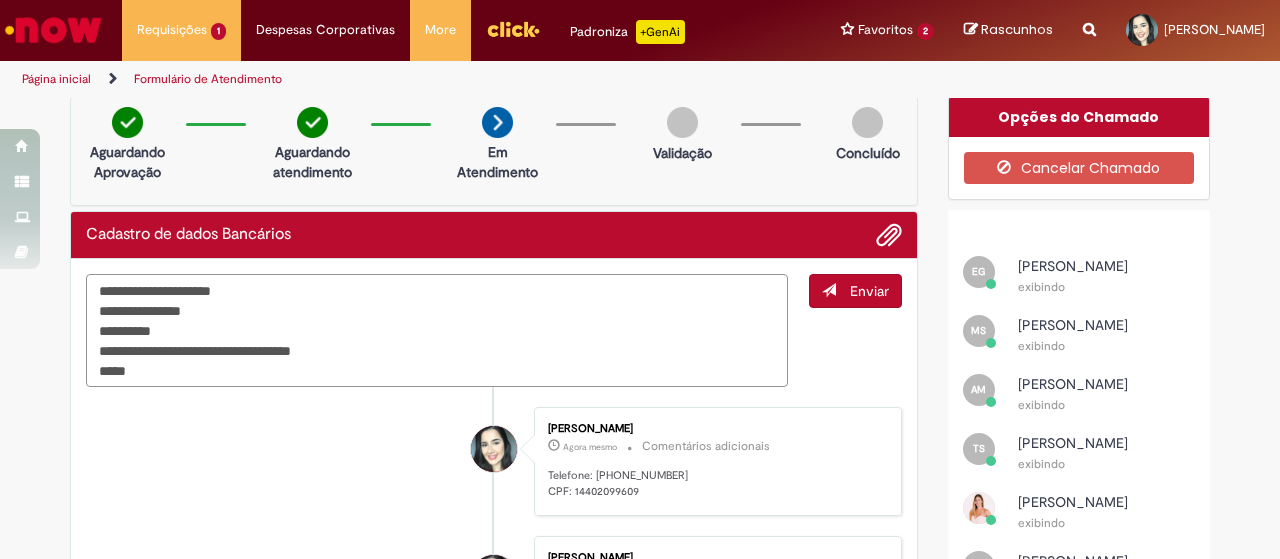 click on "**********" at bounding box center (437, 330) 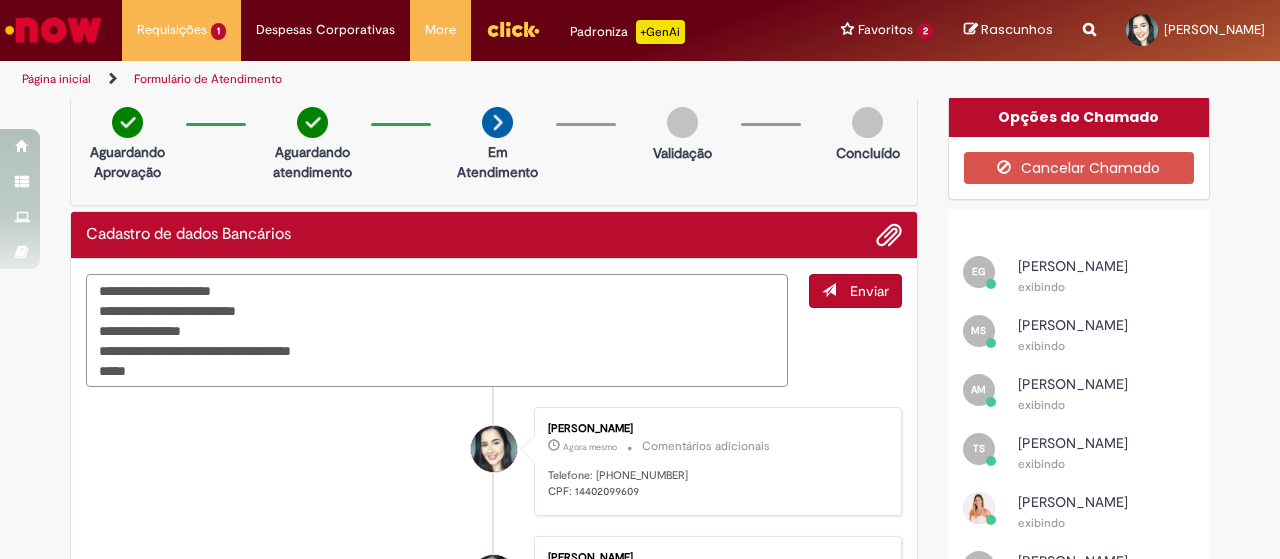 click on "**********" at bounding box center [437, 330] 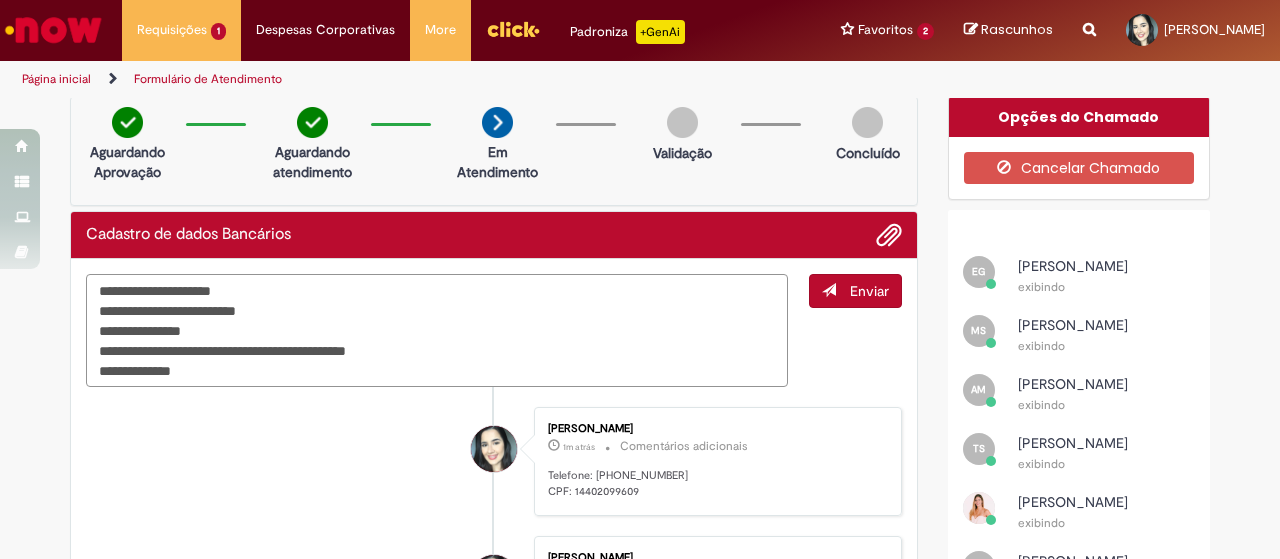 type on "**********" 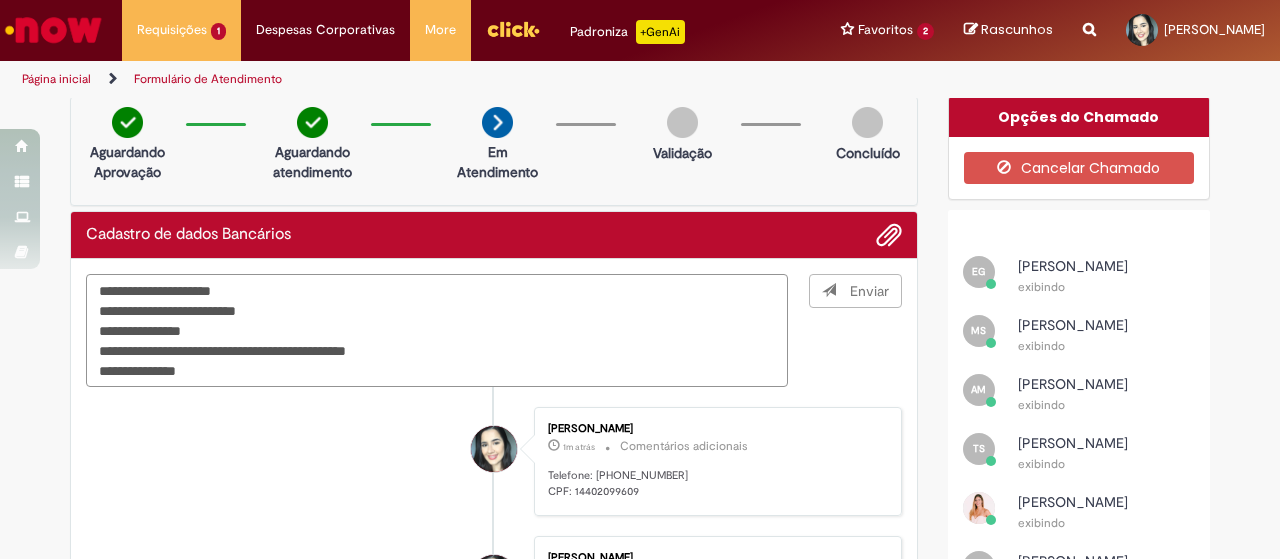 type 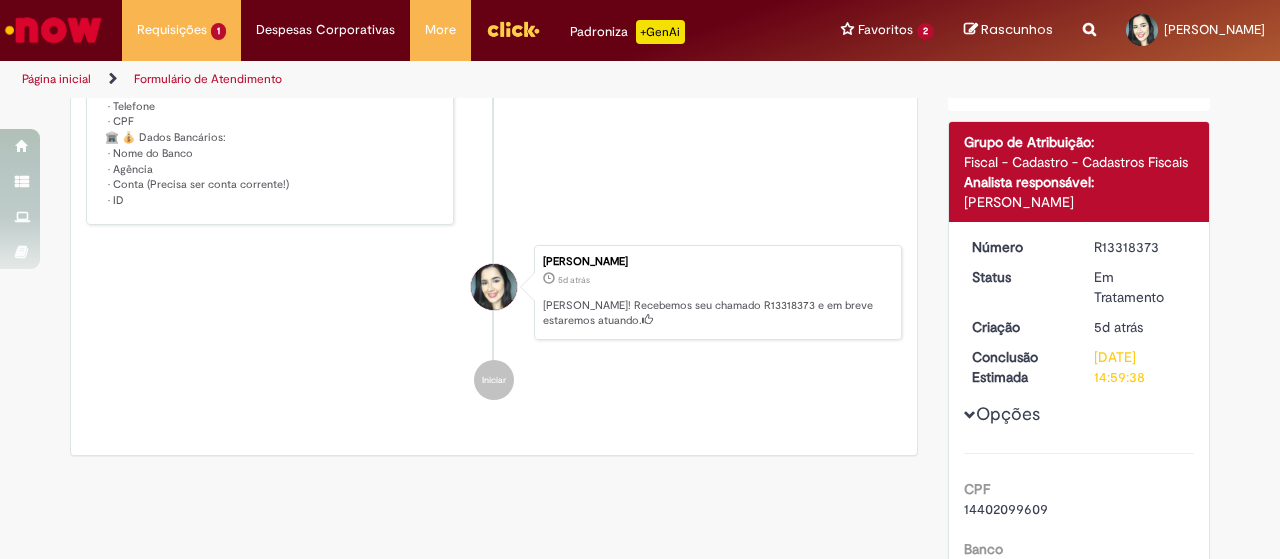 scroll, scrollTop: 900, scrollLeft: 0, axis: vertical 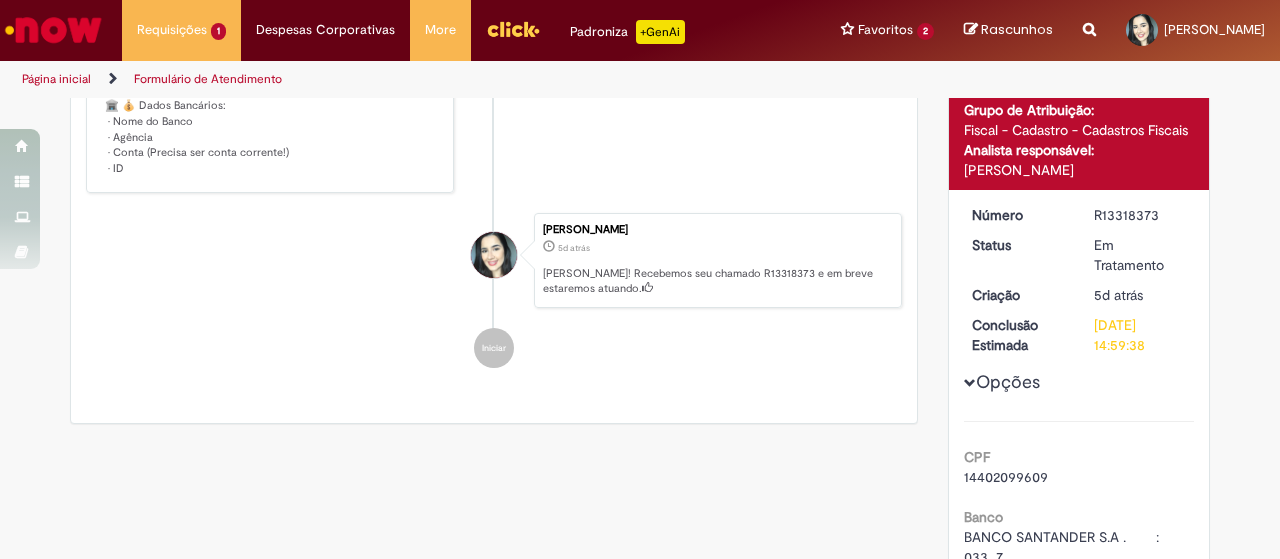 click on "Opções" at bounding box center [0, 0] 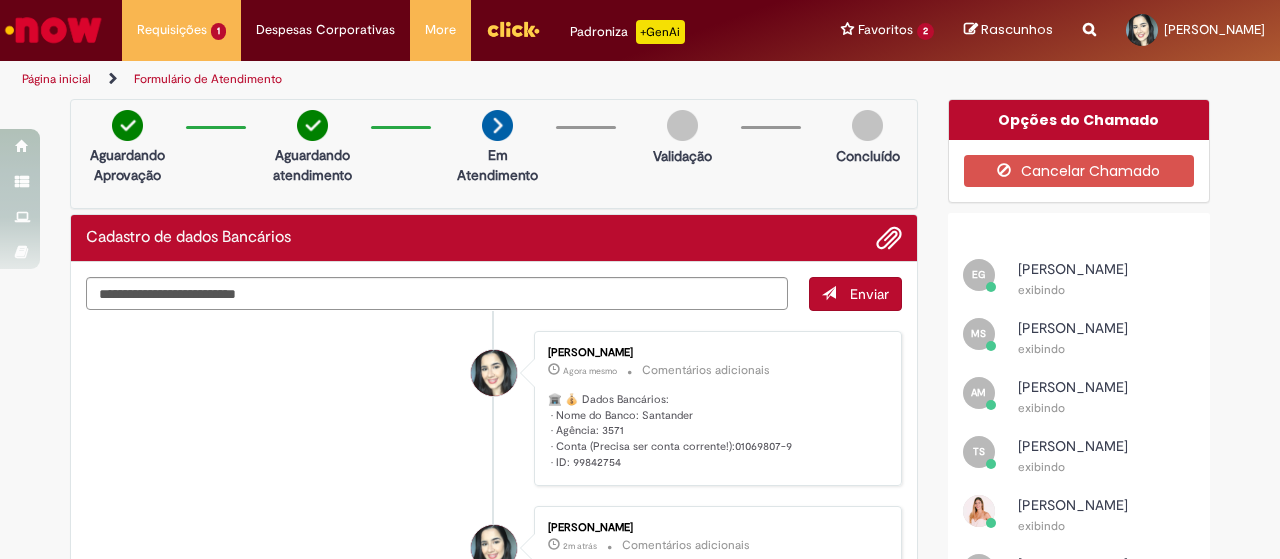 scroll, scrollTop: 0, scrollLeft: 0, axis: both 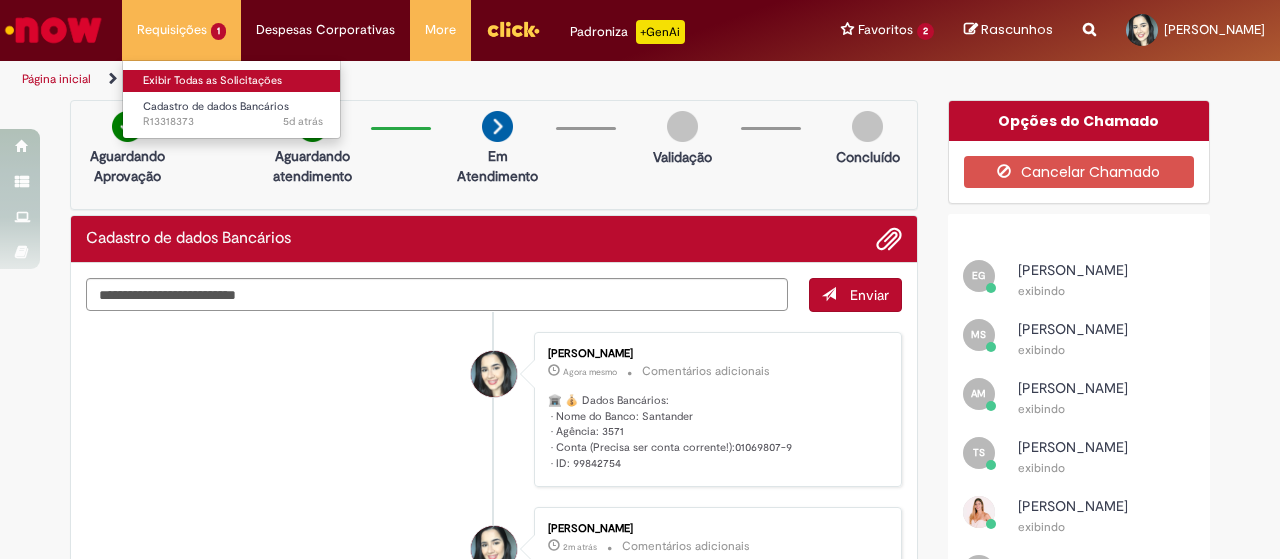 click on "Exibir Todas as Solicitações" at bounding box center (233, 81) 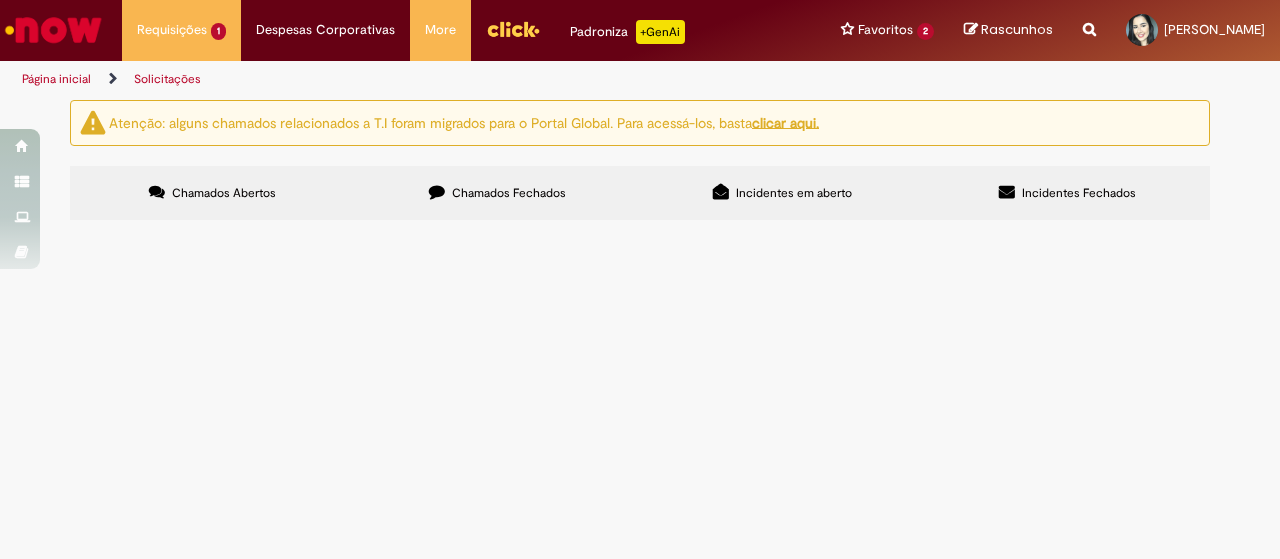 click on "Chamados Fechados" at bounding box center (497, 193) 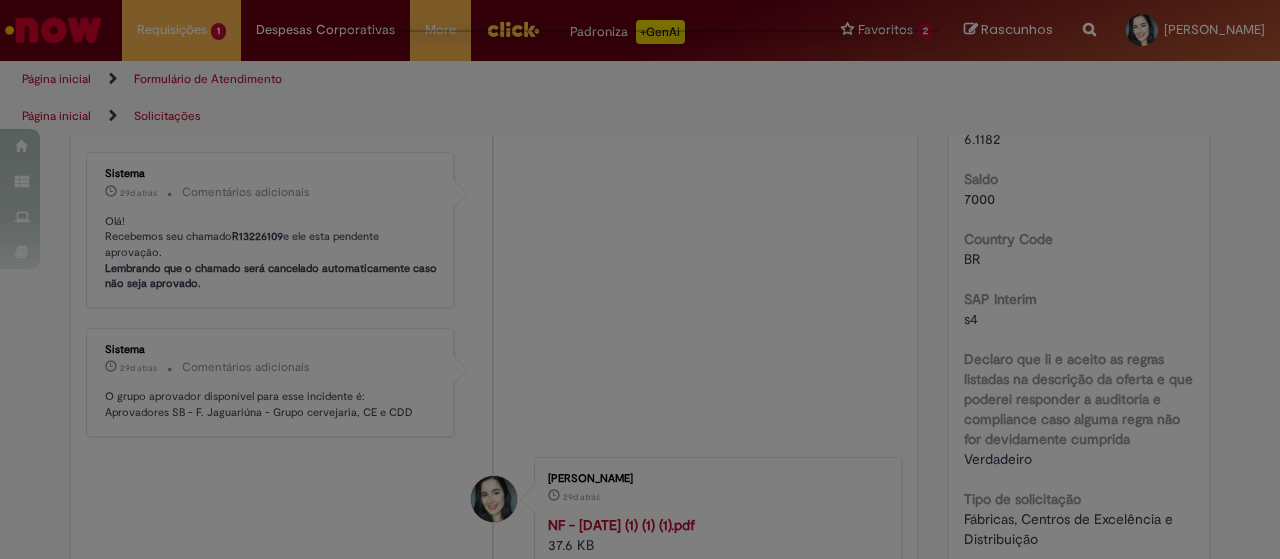 scroll, scrollTop: 0, scrollLeft: 0, axis: both 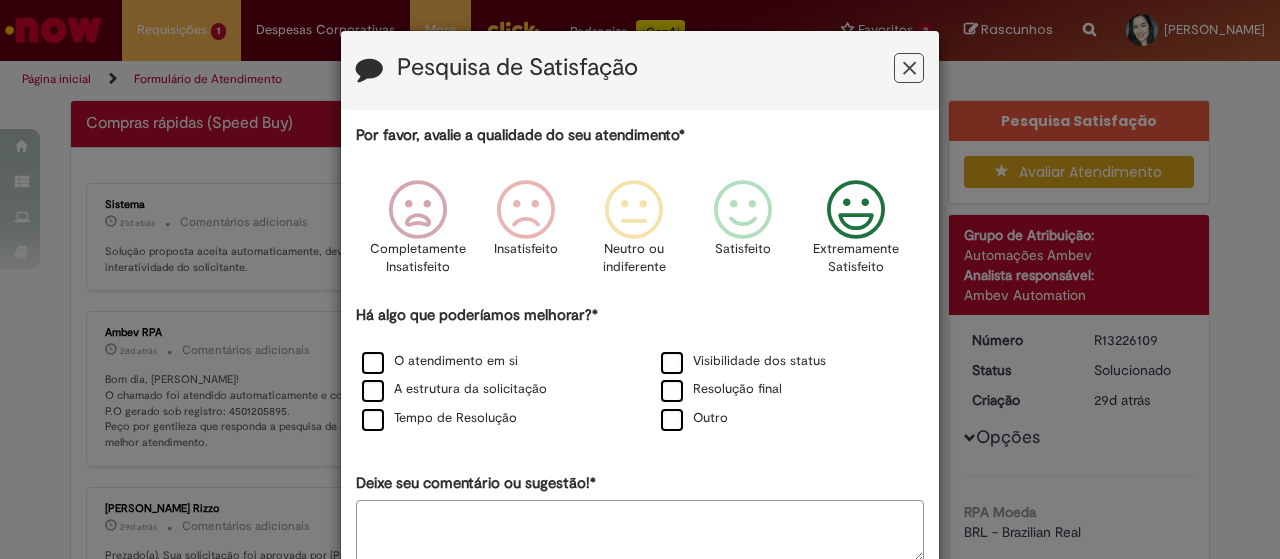 click at bounding box center [856, 210] 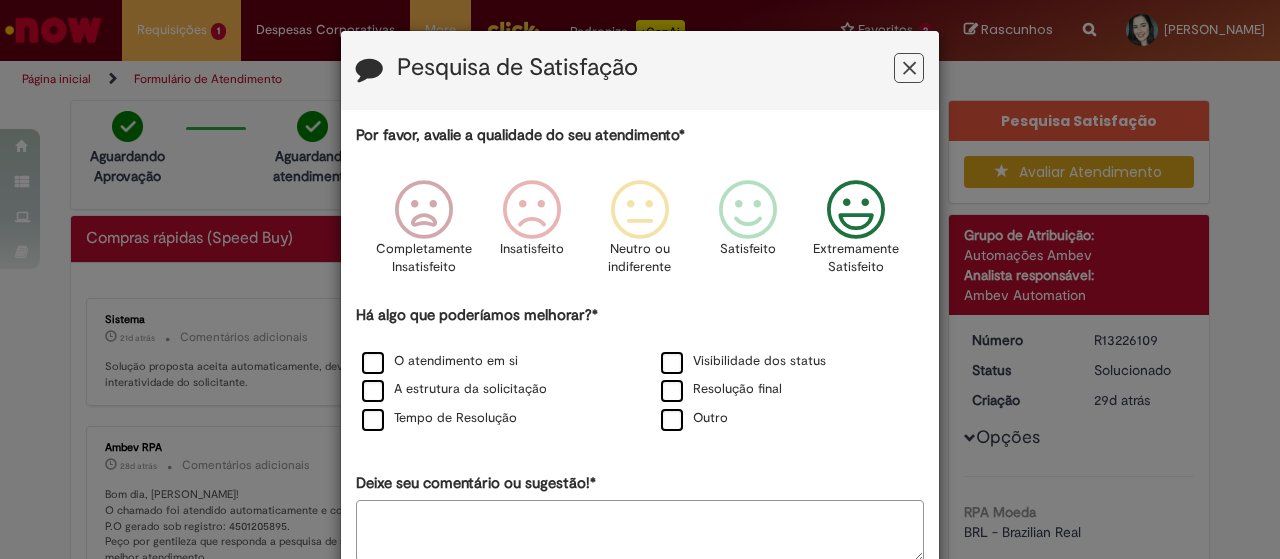 click at bounding box center (909, 68) 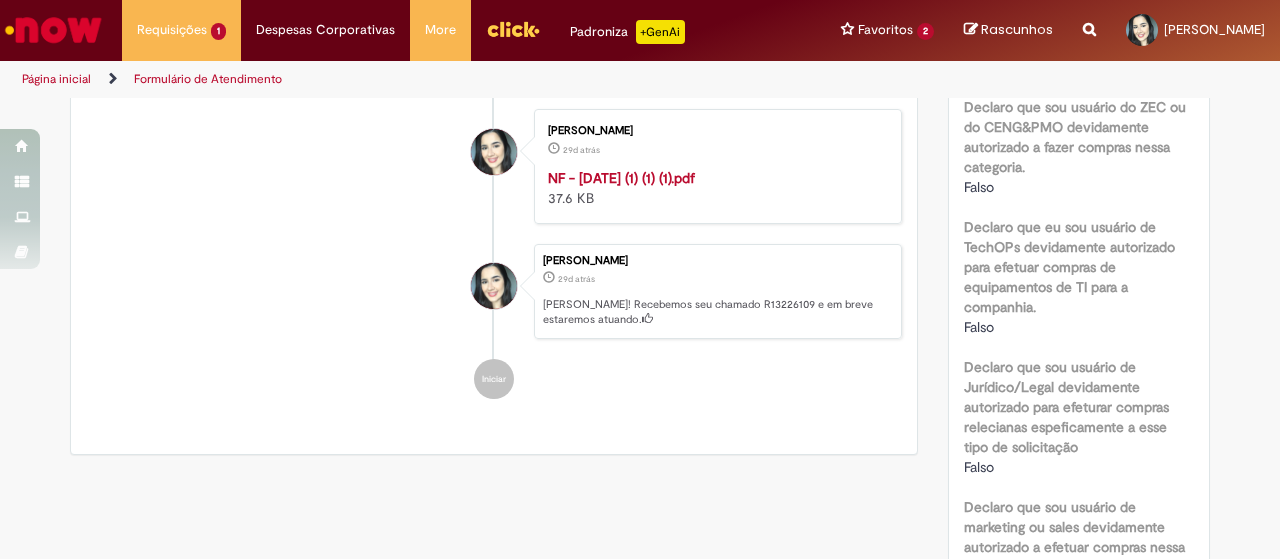 scroll, scrollTop: 900, scrollLeft: 0, axis: vertical 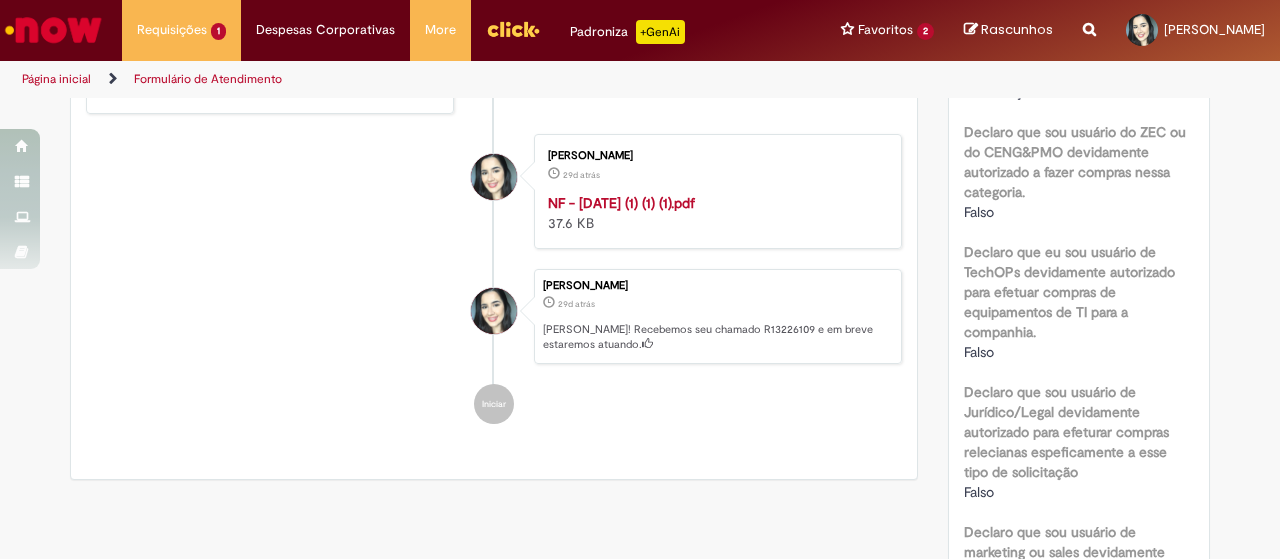 click on "NF - [DATE] (1) (1) (1).pdf" at bounding box center [621, 203] 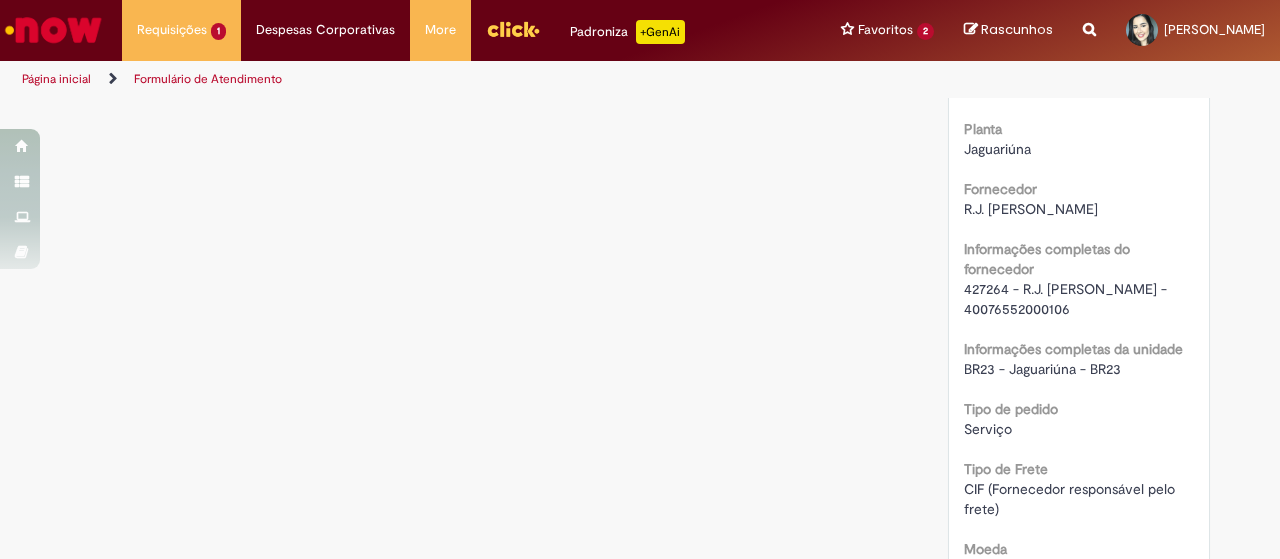 scroll, scrollTop: 1400, scrollLeft: 0, axis: vertical 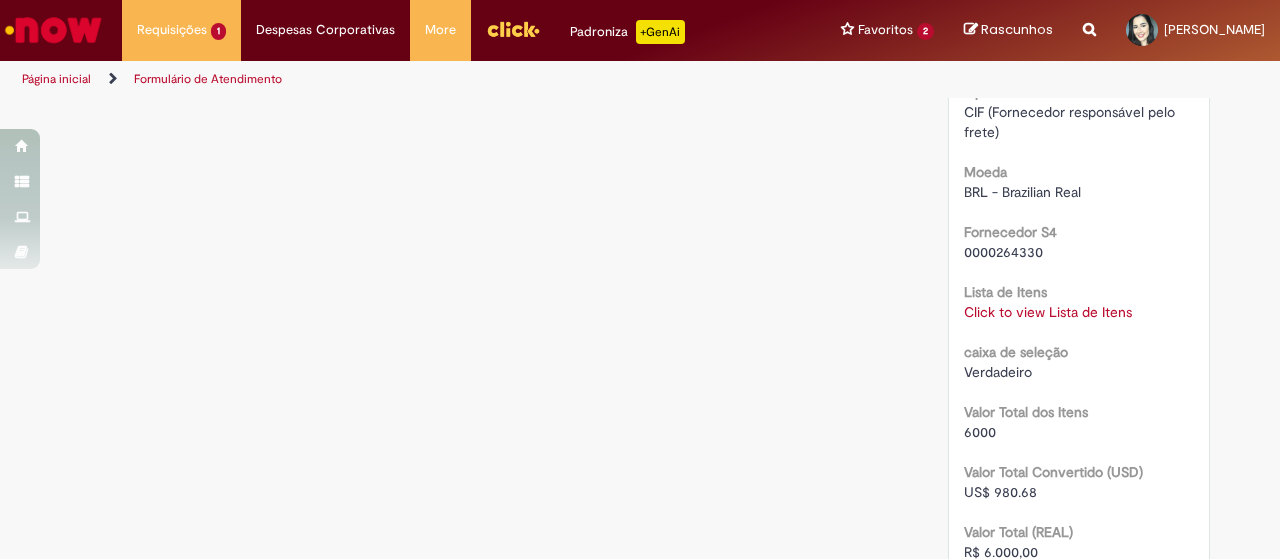 click on "Click to view Lista de Itens" at bounding box center (1048, 312) 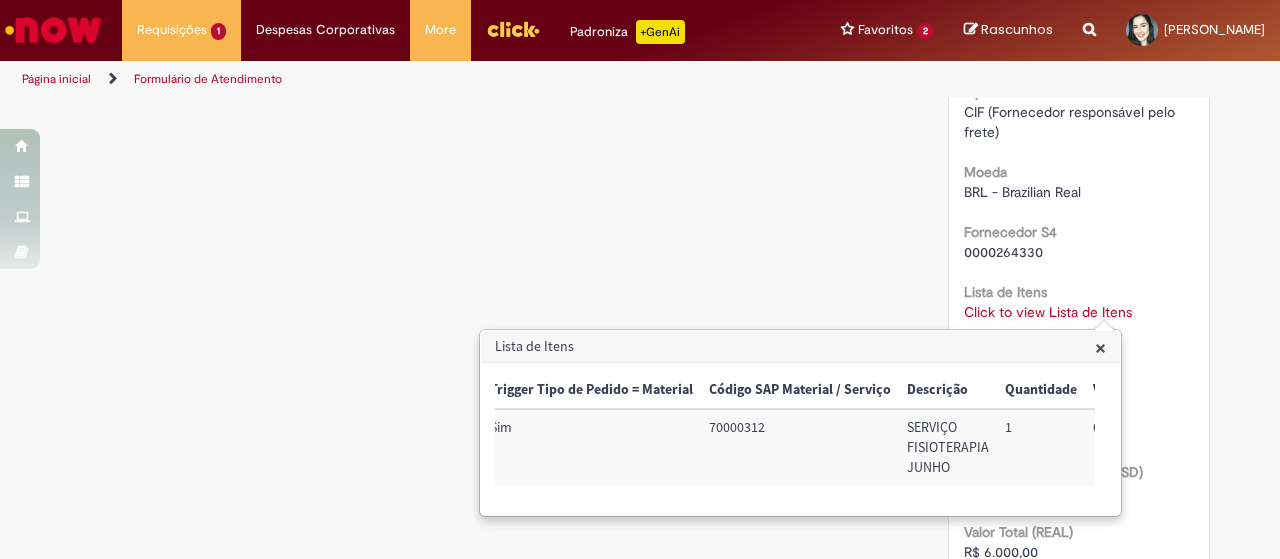 scroll, scrollTop: 0, scrollLeft: 0, axis: both 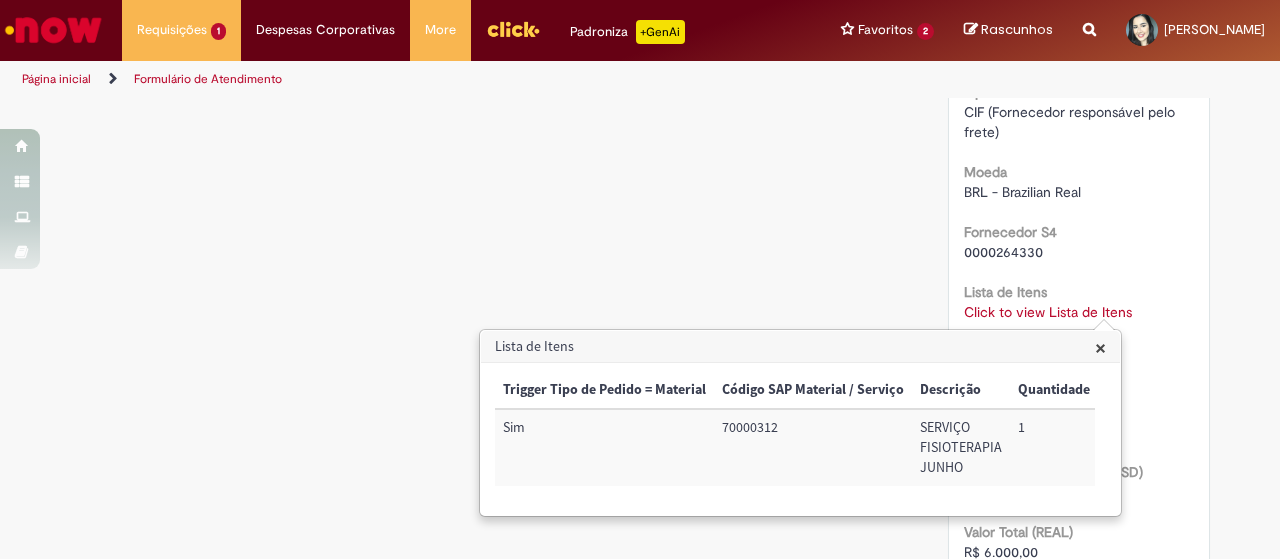 click on "Verificar Código de Barras
Aguardando Aprovação
Aguardando atendimento
Em andamento
Validação
Concluído
Compras rápidas (Speed Buy)
Enviar
S
Sistema
21d atrás 21 dias atrás     Comentários adicionais
Solução proposta aceita automaticamente, devido a falta de interatividade do solicitante.
AR" at bounding box center [640, -150] 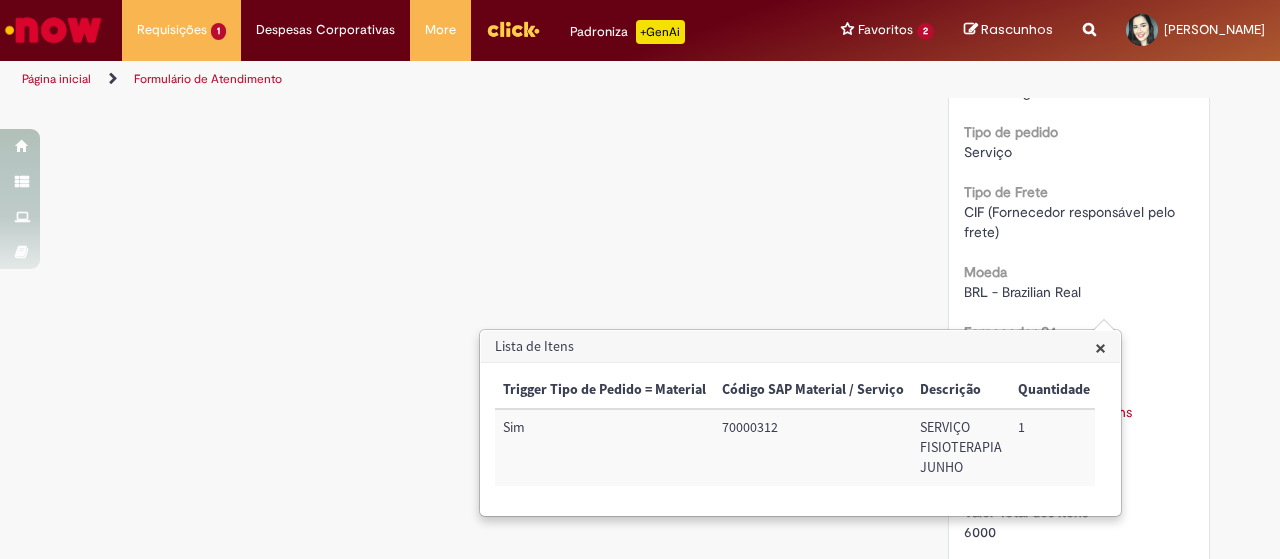 click on "Lista de Itens" at bounding box center [800, 347] 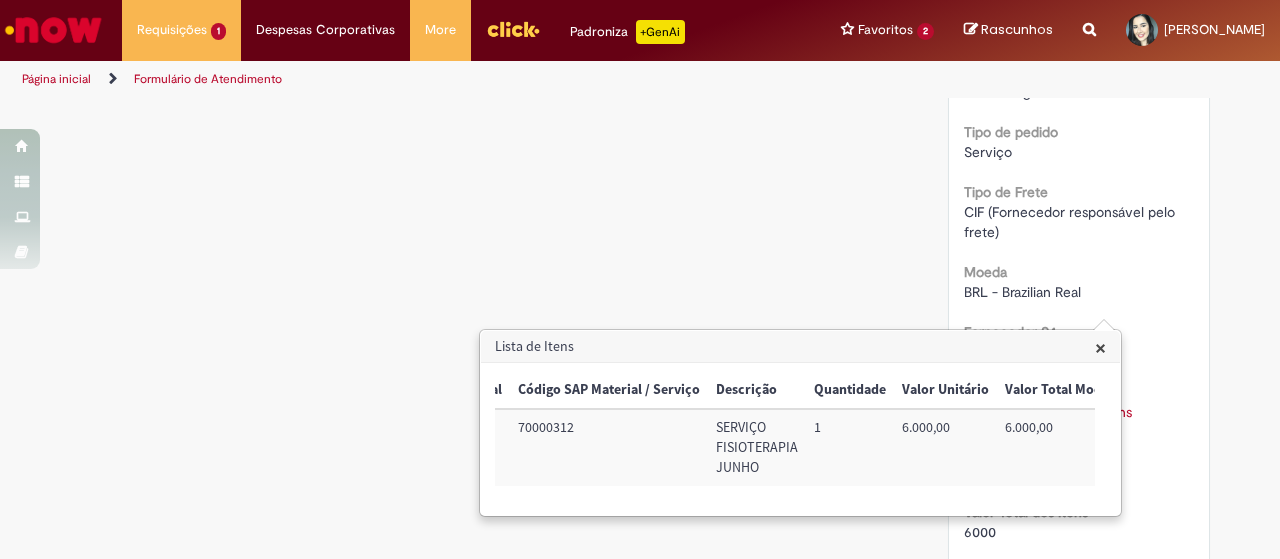 scroll, scrollTop: 0, scrollLeft: 215, axis: horizontal 